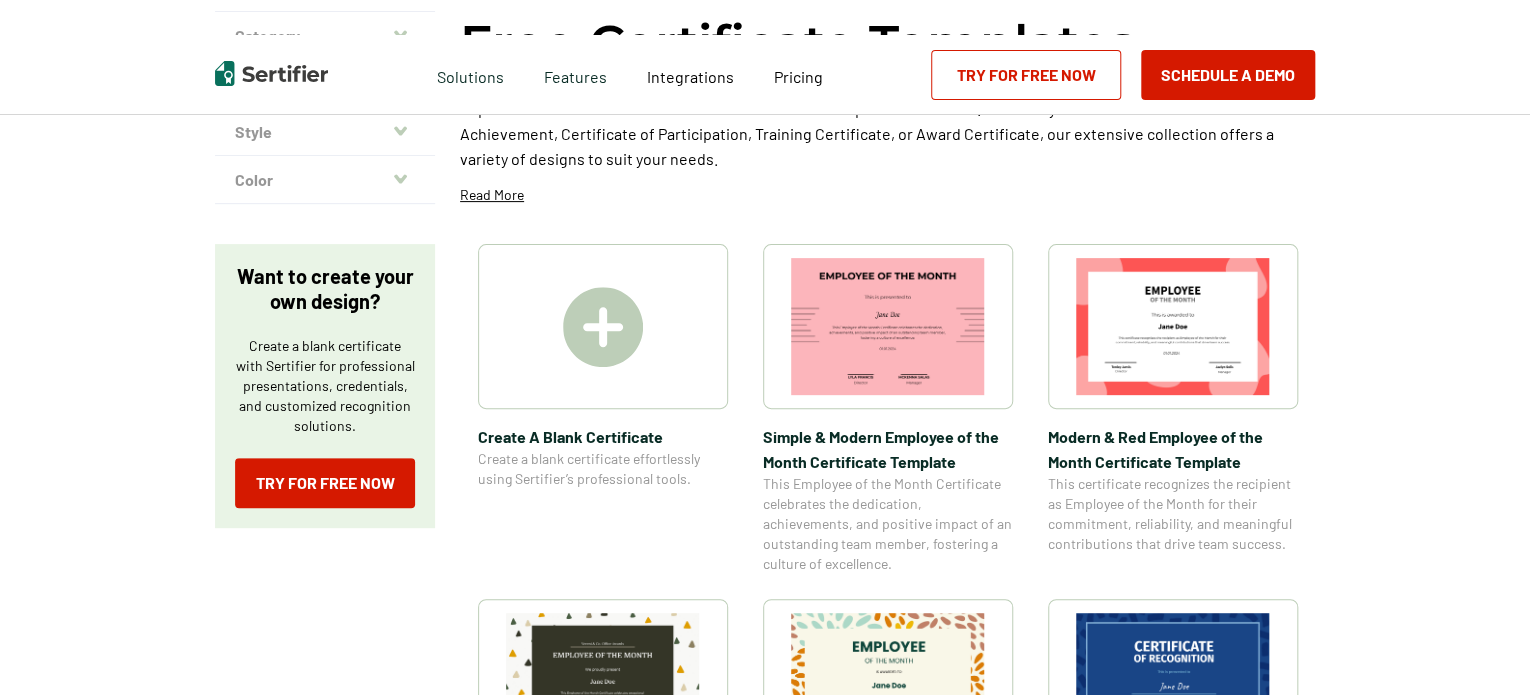 scroll, scrollTop: 200, scrollLeft: 0, axis: vertical 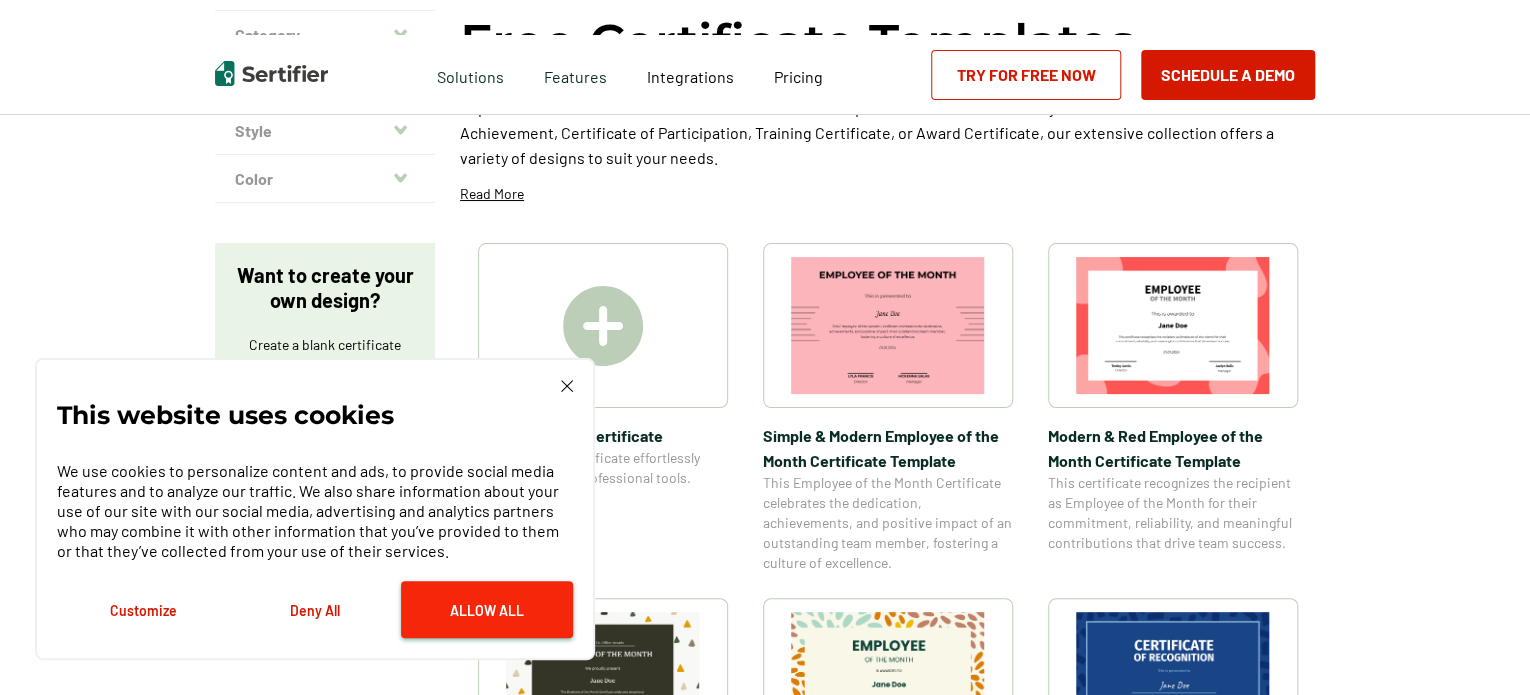 click on "Allow All" at bounding box center (487, 609) 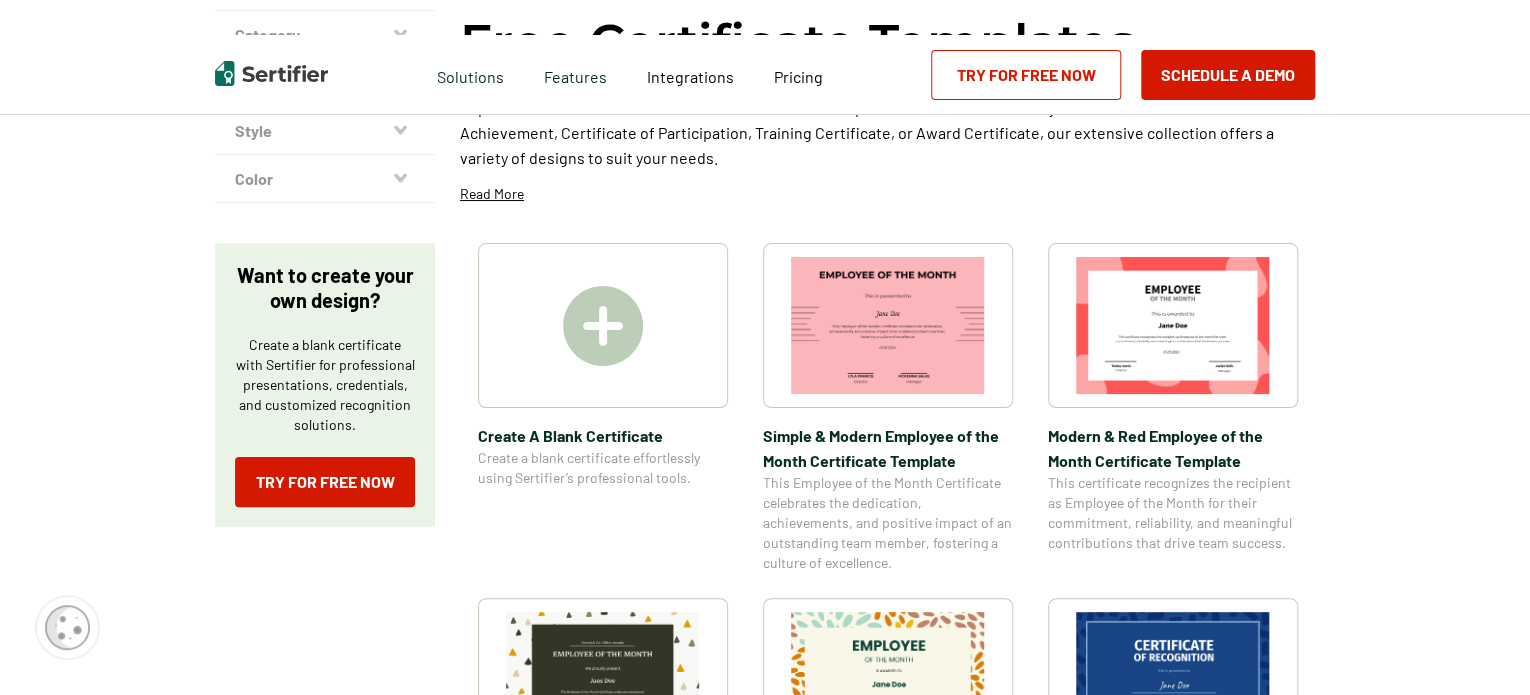 click at bounding box center [603, 325] 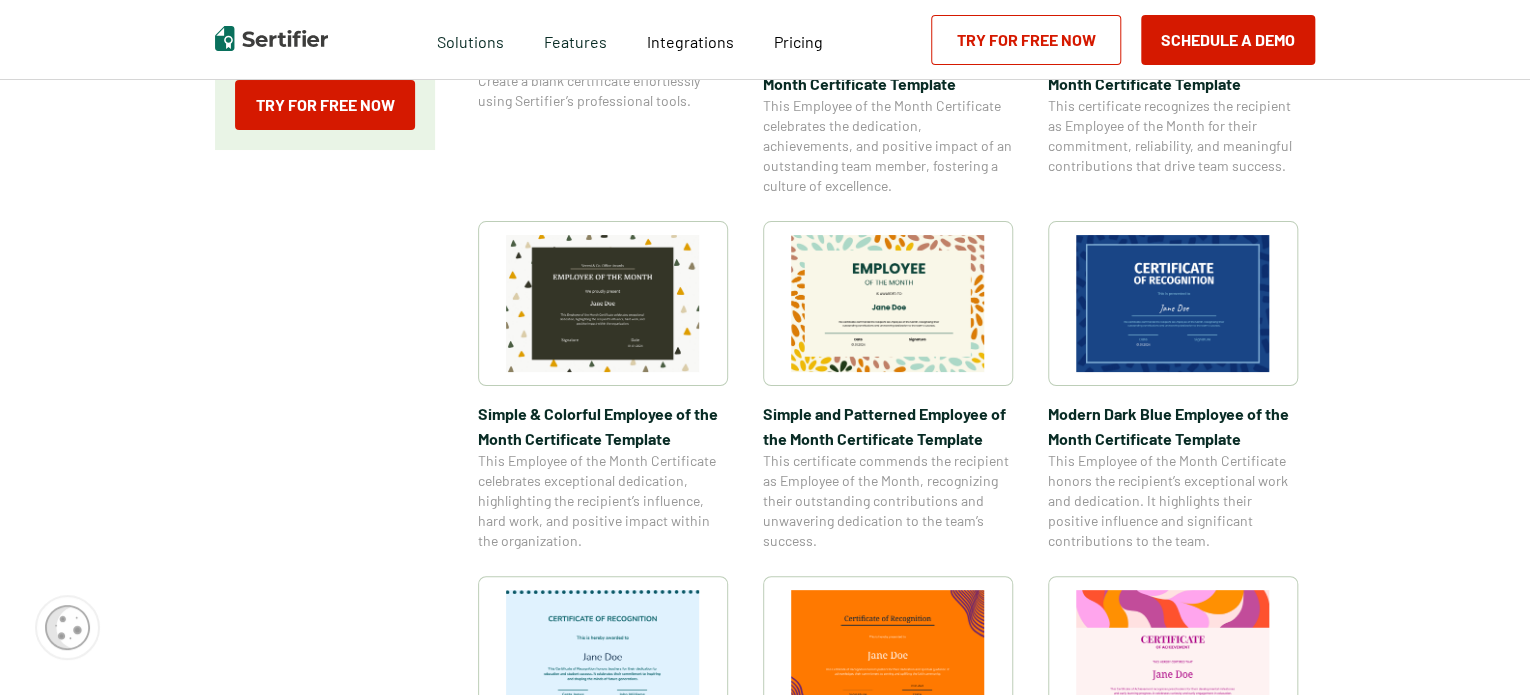 scroll, scrollTop: 600, scrollLeft: 0, axis: vertical 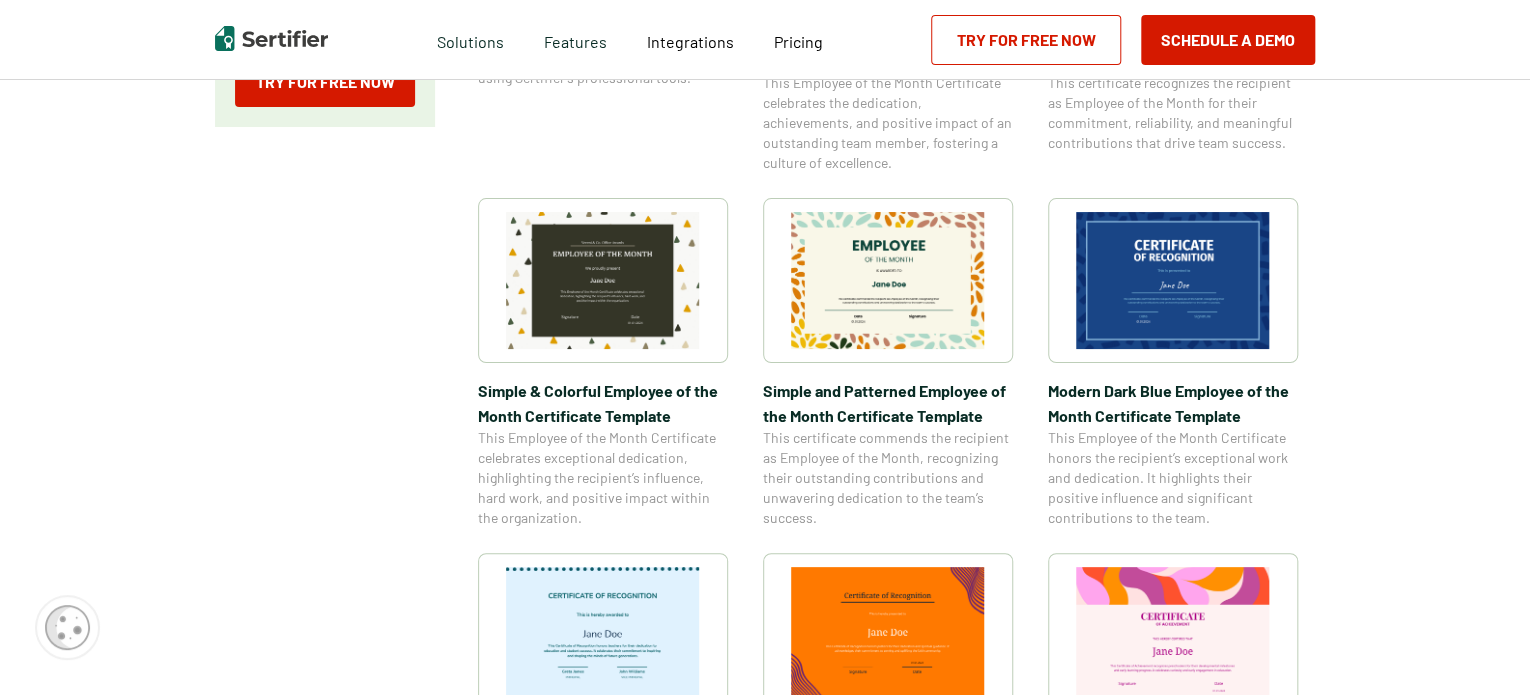 click at bounding box center (888, 280) 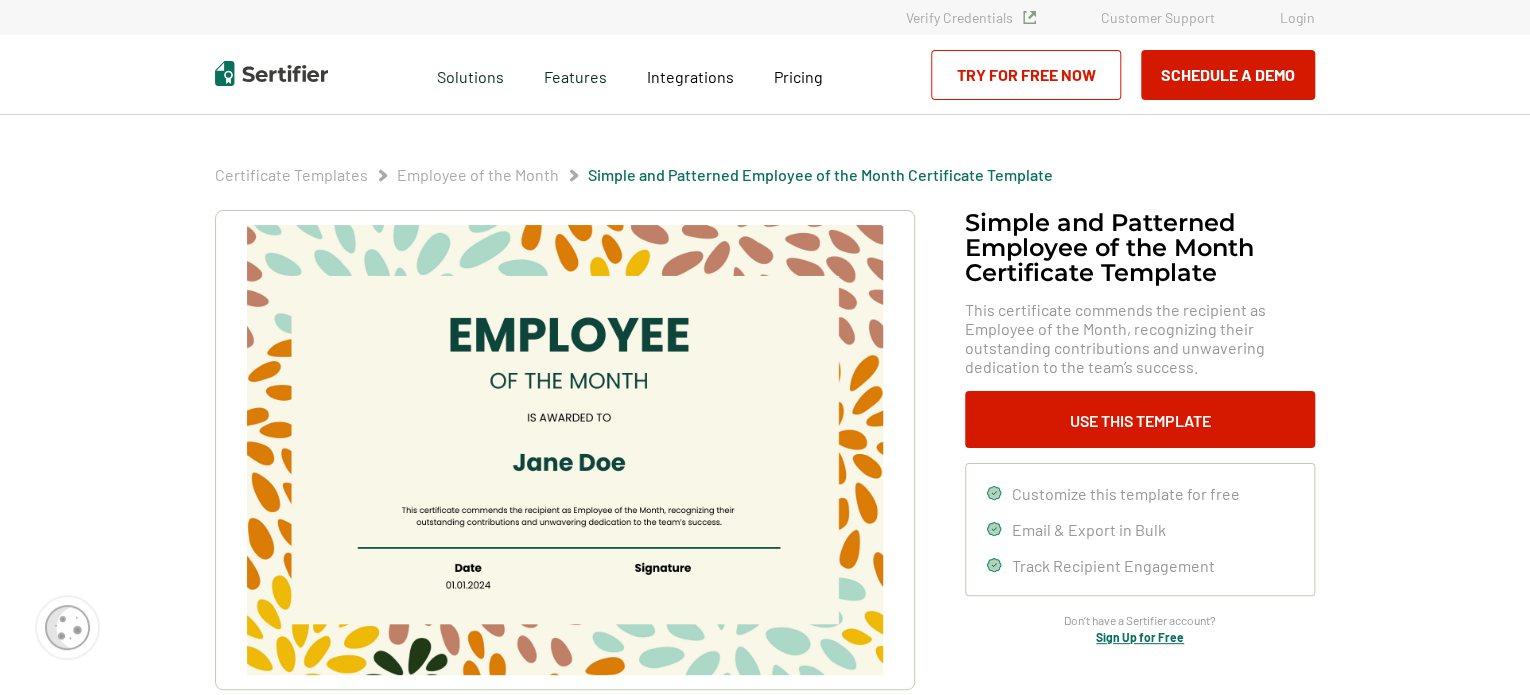 click at bounding box center [565, 450] 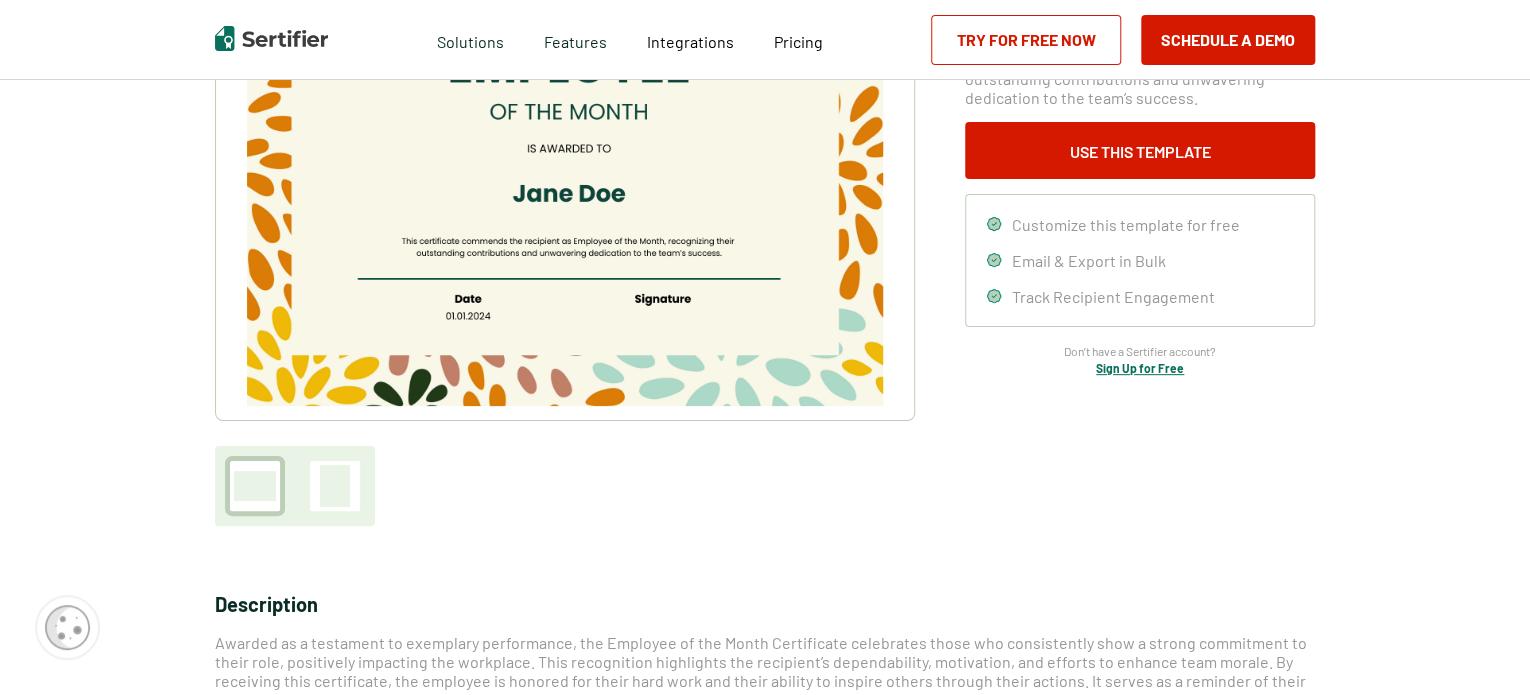 scroll, scrollTop: 300, scrollLeft: 0, axis: vertical 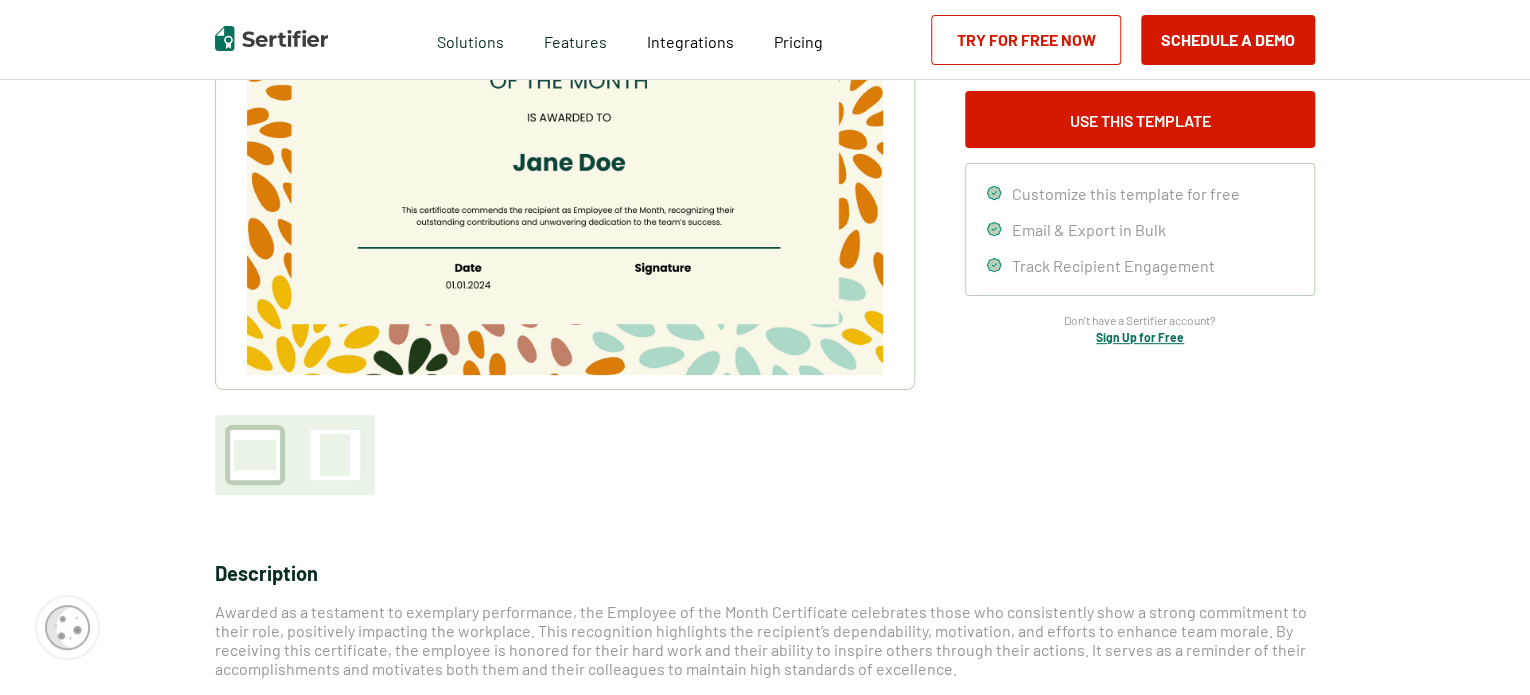 click at bounding box center (565, 150) 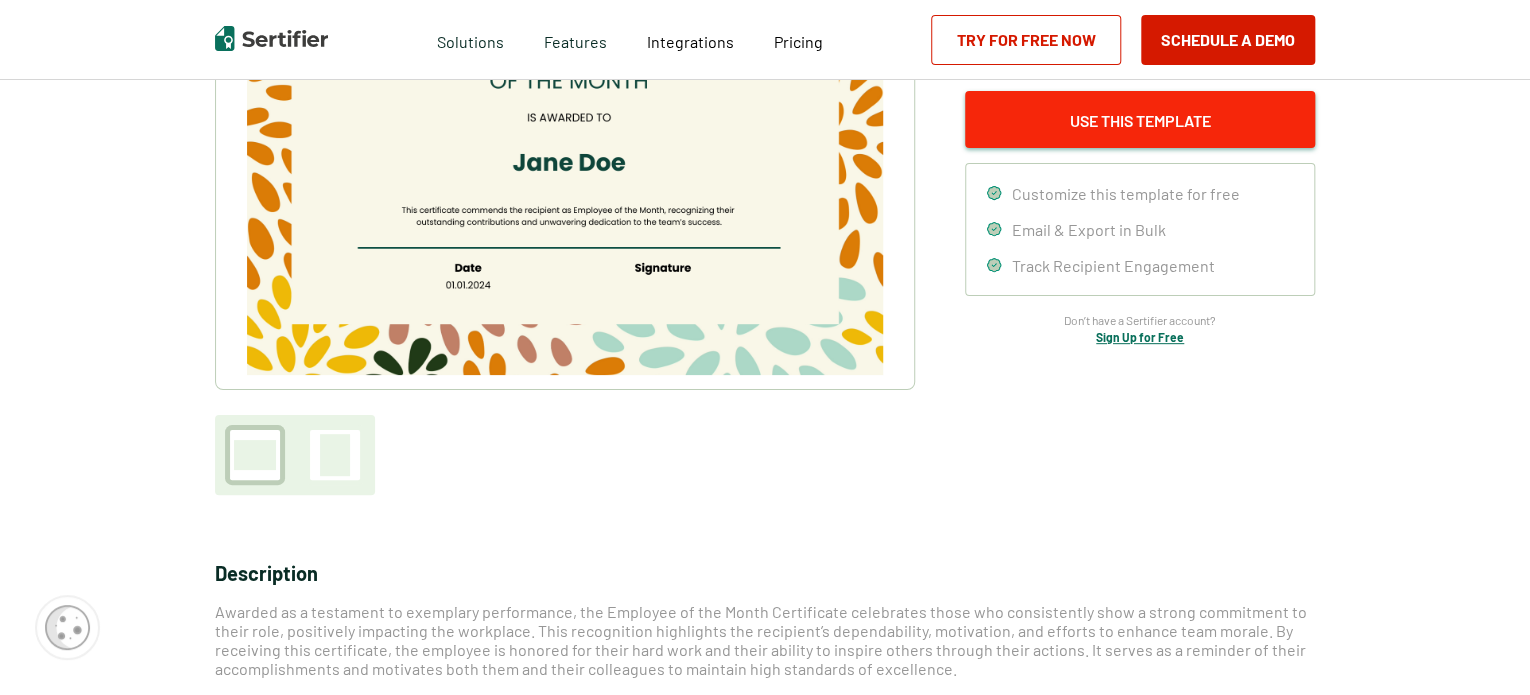 click on "Use This Template" at bounding box center [1140, 119] 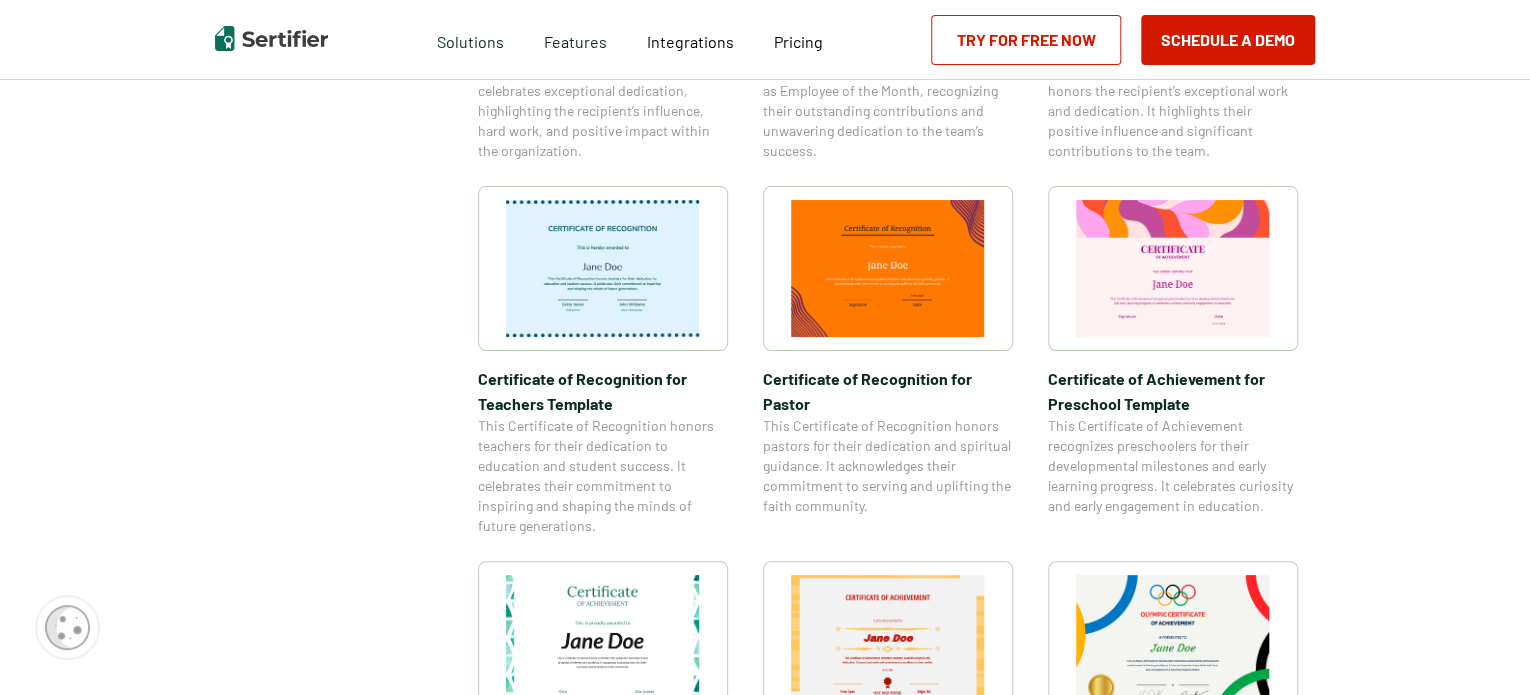 scroll, scrollTop: 1000, scrollLeft: 0, axis: vertical 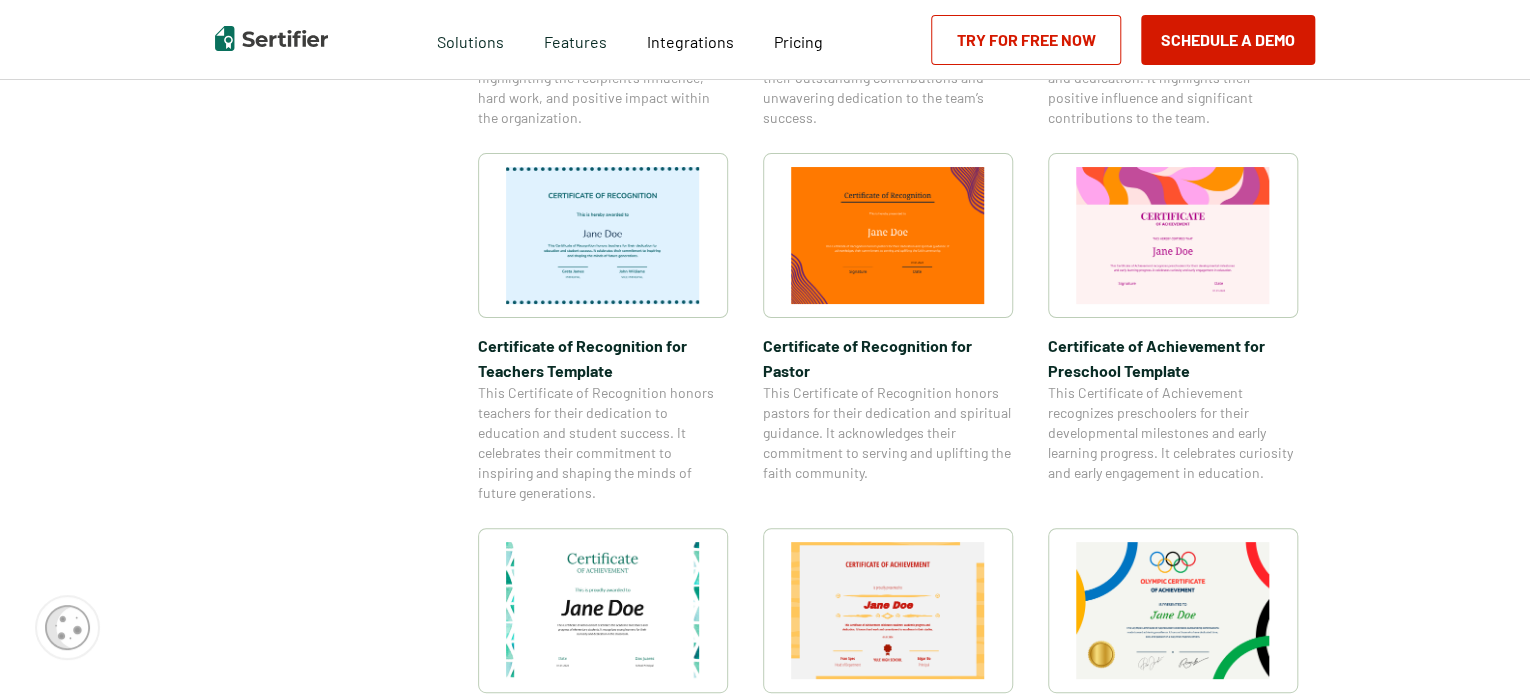 click at bounding box center (1173, 235) 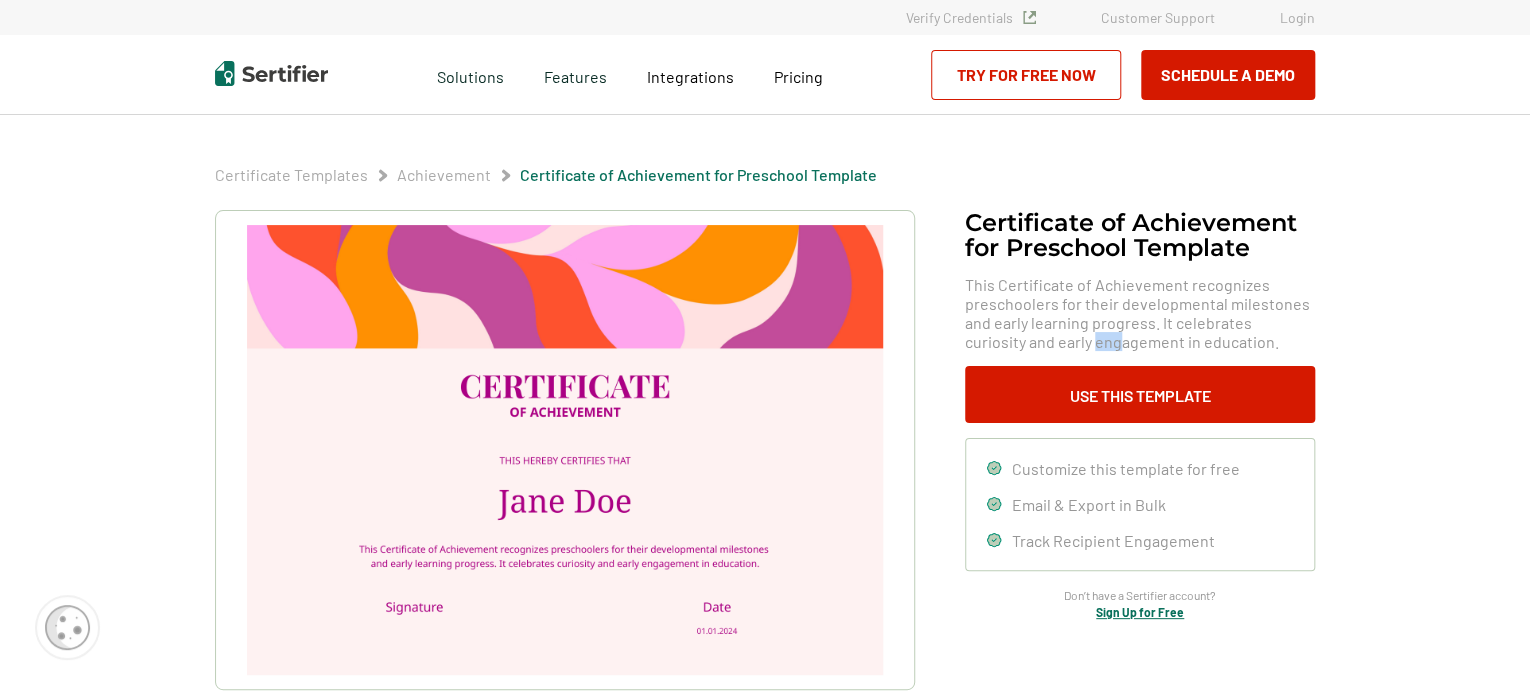 drag, startPoint x: 1032, startPoint y: 351, endPoint x: 1129, endPoint y: 355, distance: 97.082436 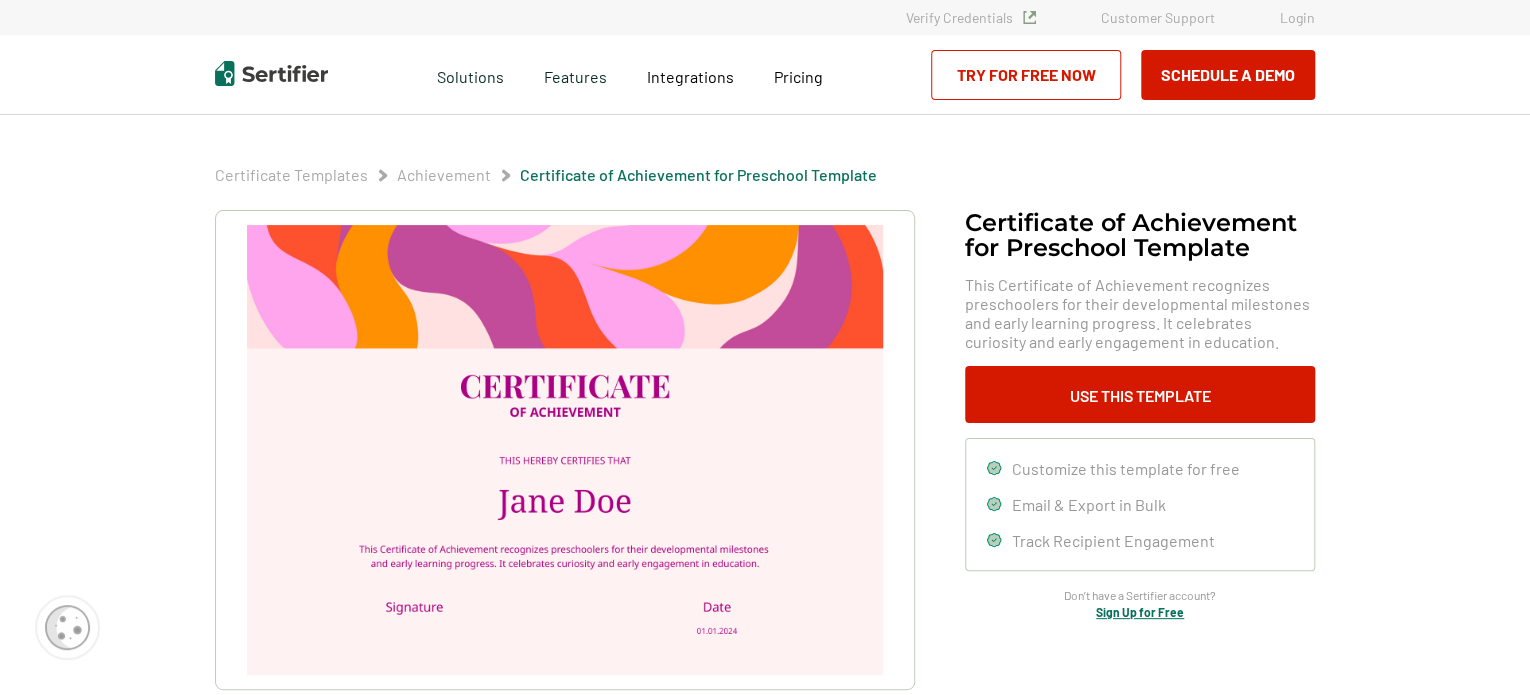 click on "Customize this template for free" at bounding box center (1126, 468) 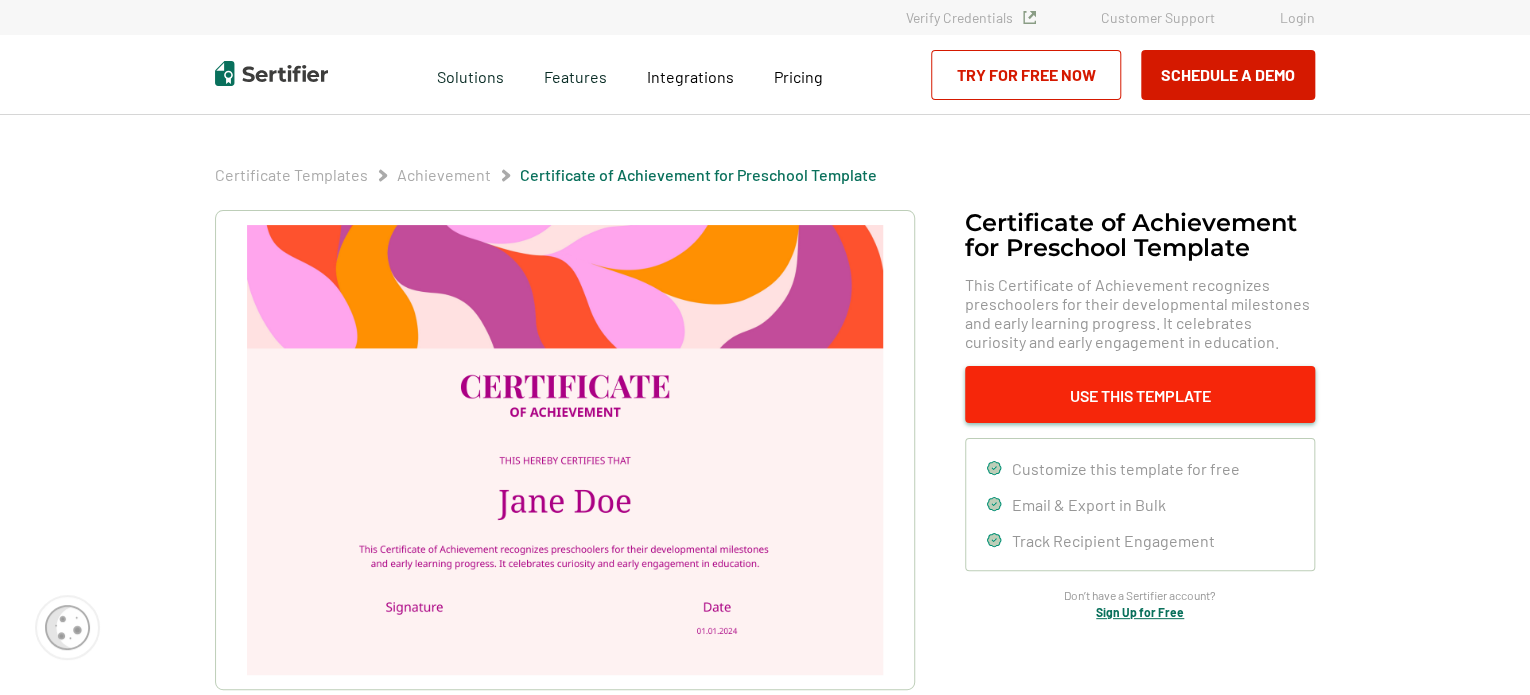 click on "Use This Template" at bounding box center [1140, 394] 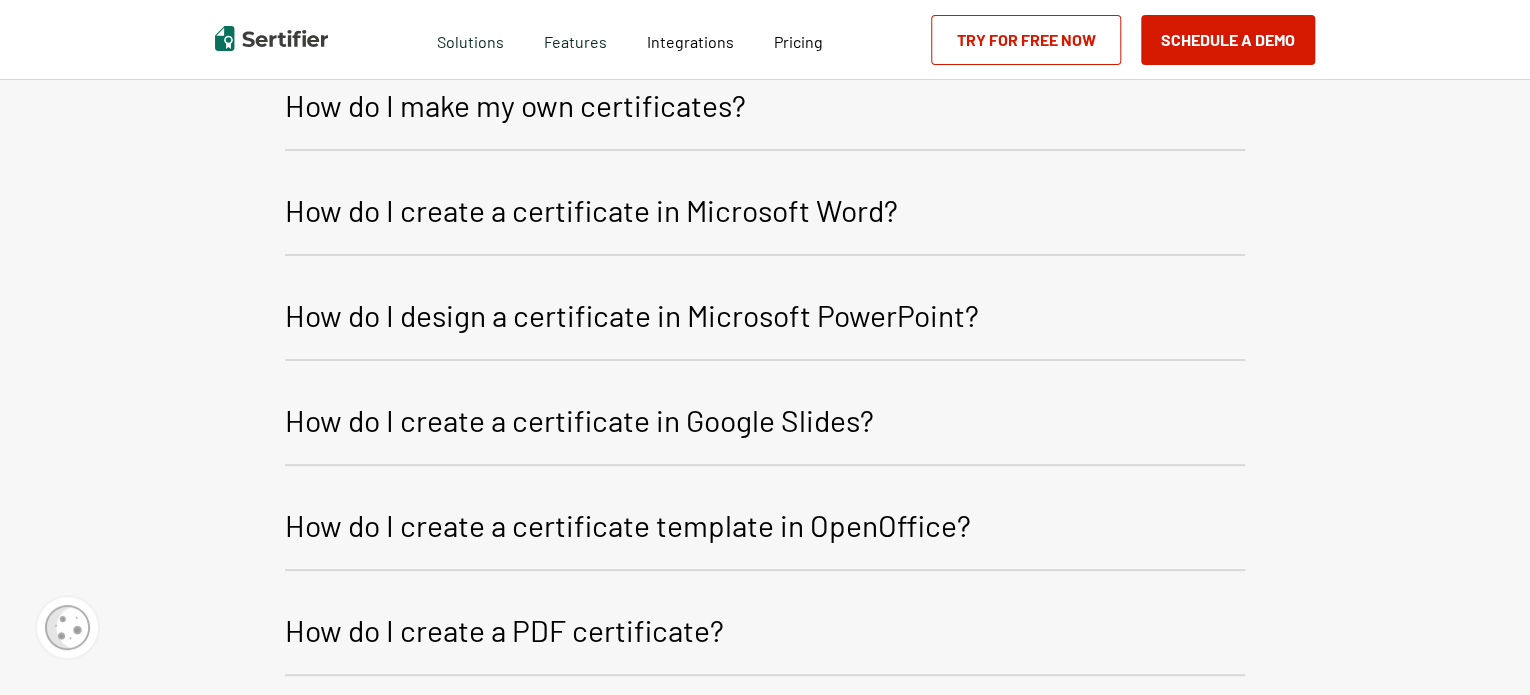 scroll, scrollTop: 2583, scrollLeft: 0, axis: vertical 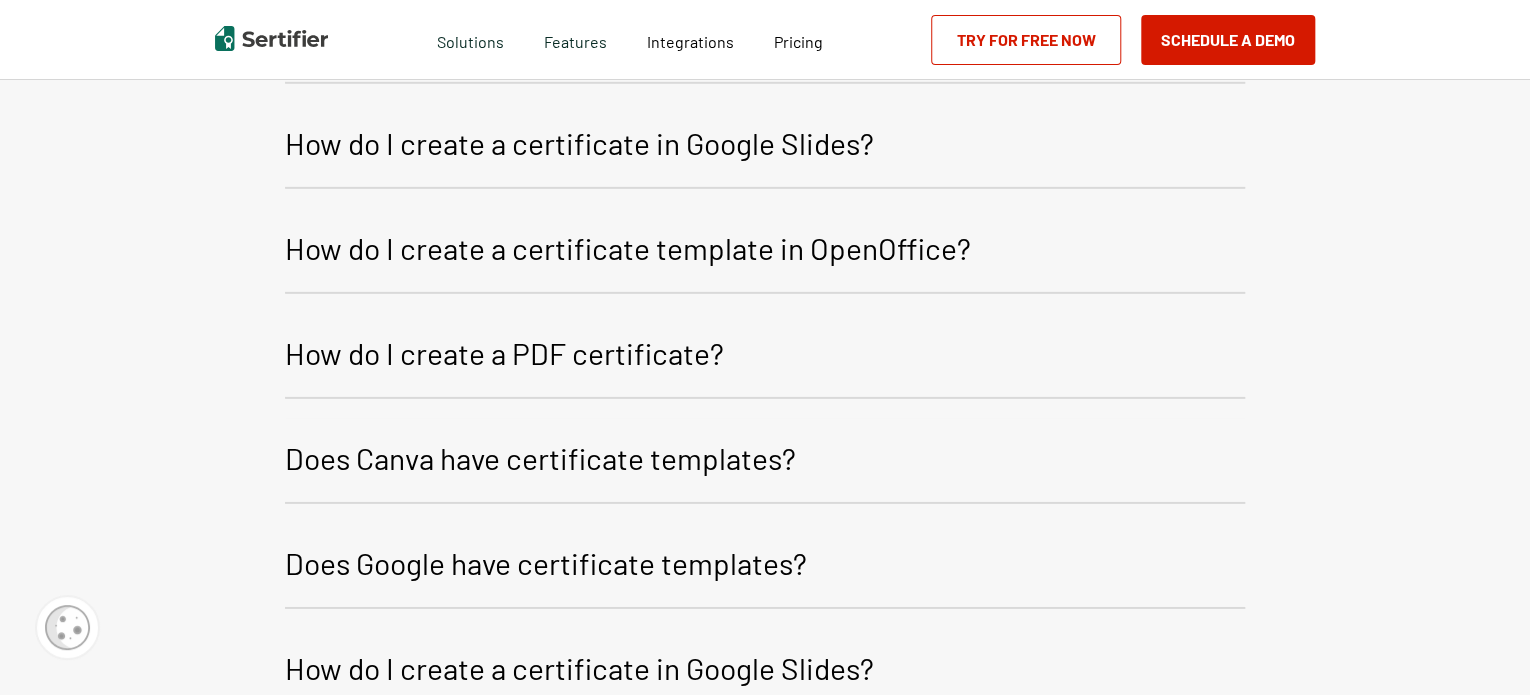 click on "How do I create a PDF certificate?" 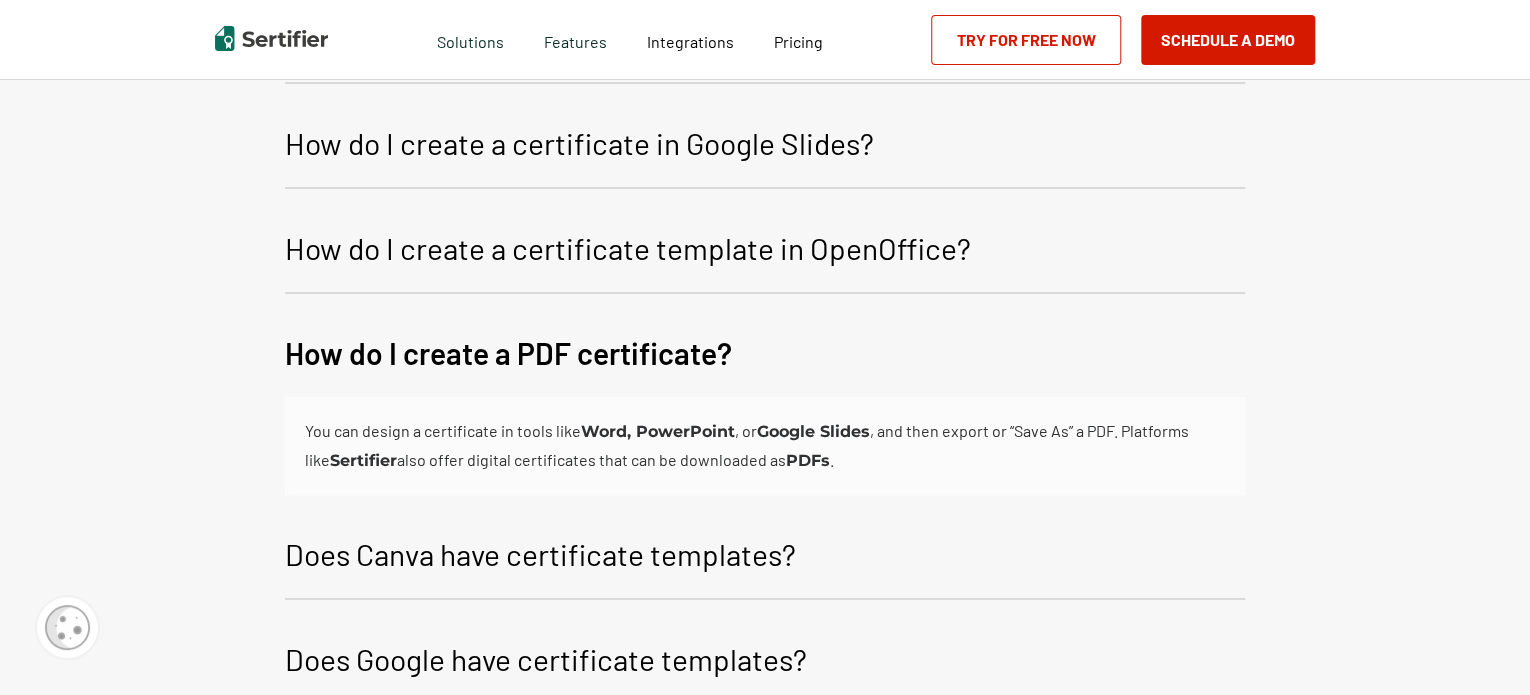 click on "Word, PowerPoint" at bounding box center (658, 431) 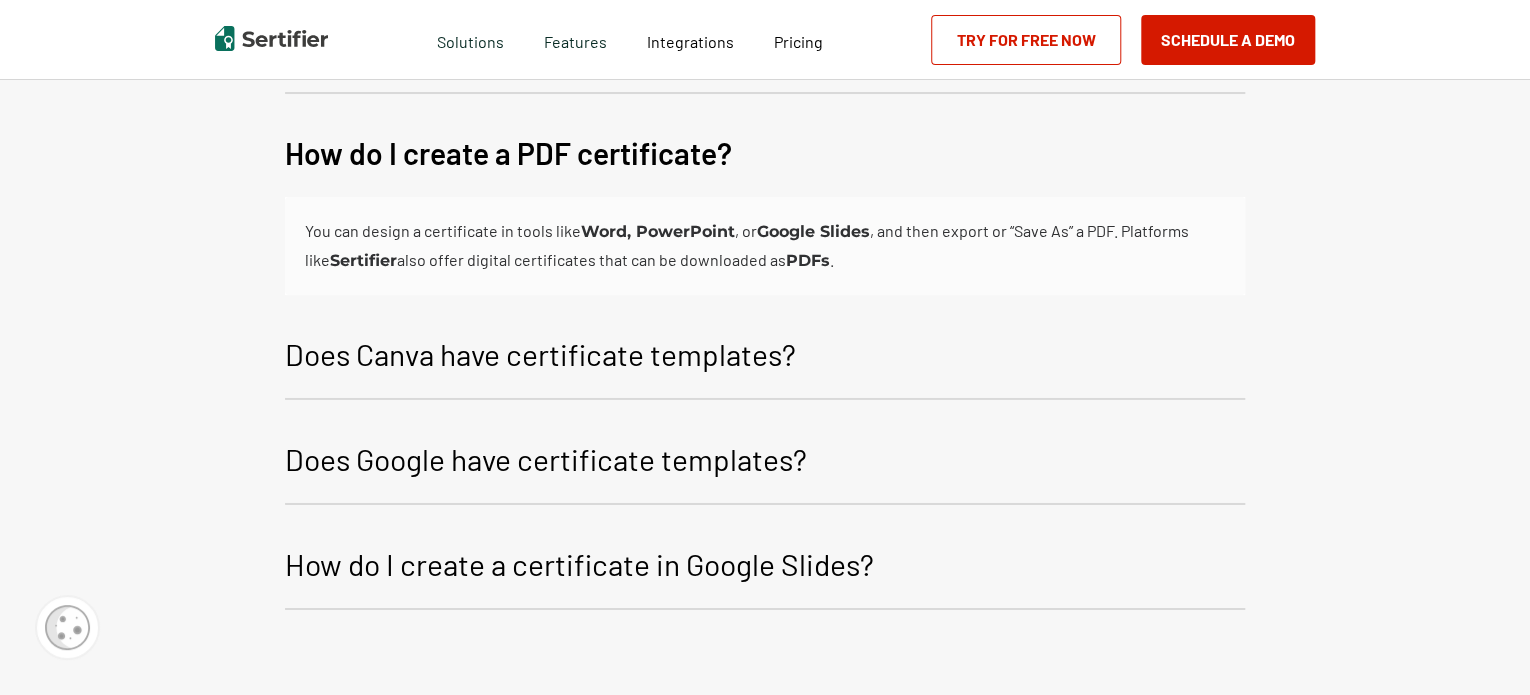 click on "Does Google have certificate templates?" 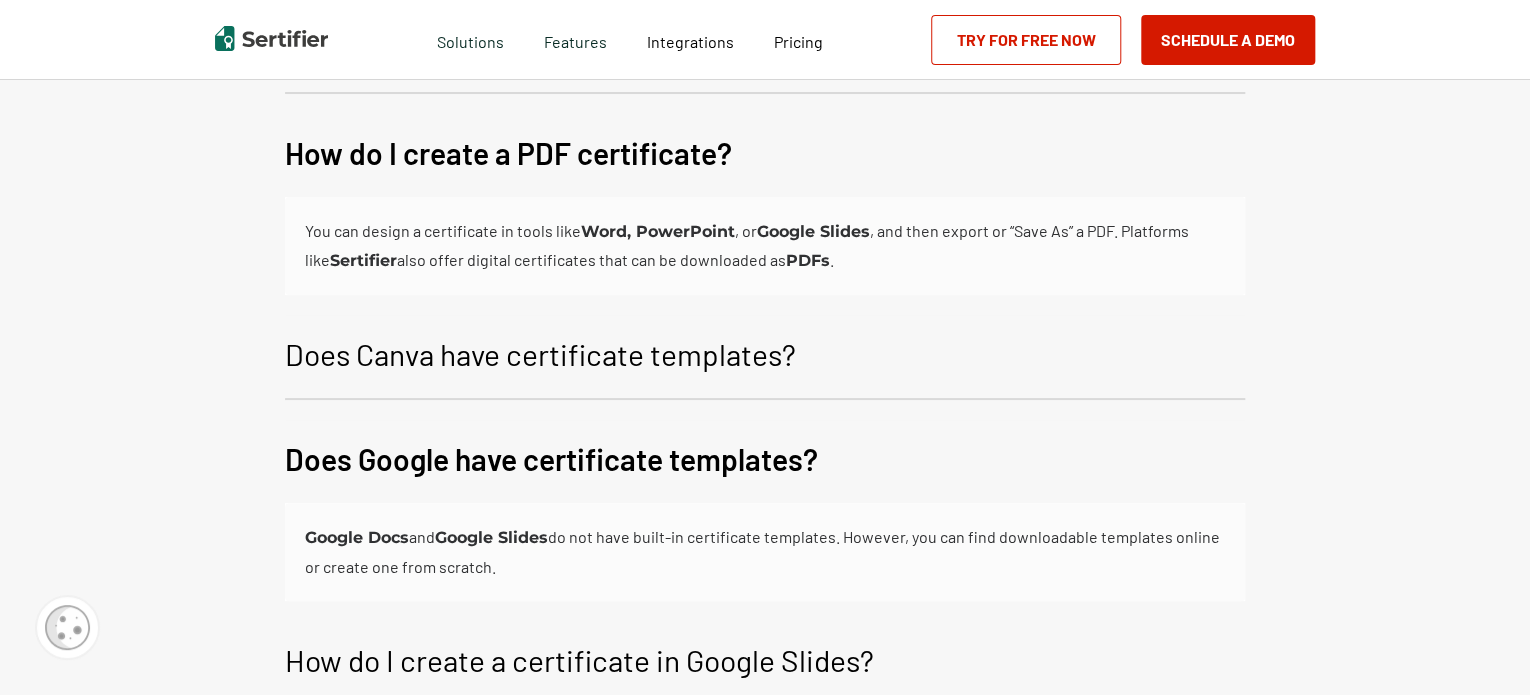 click on "Google Docs" at bounding box center (357, 537) 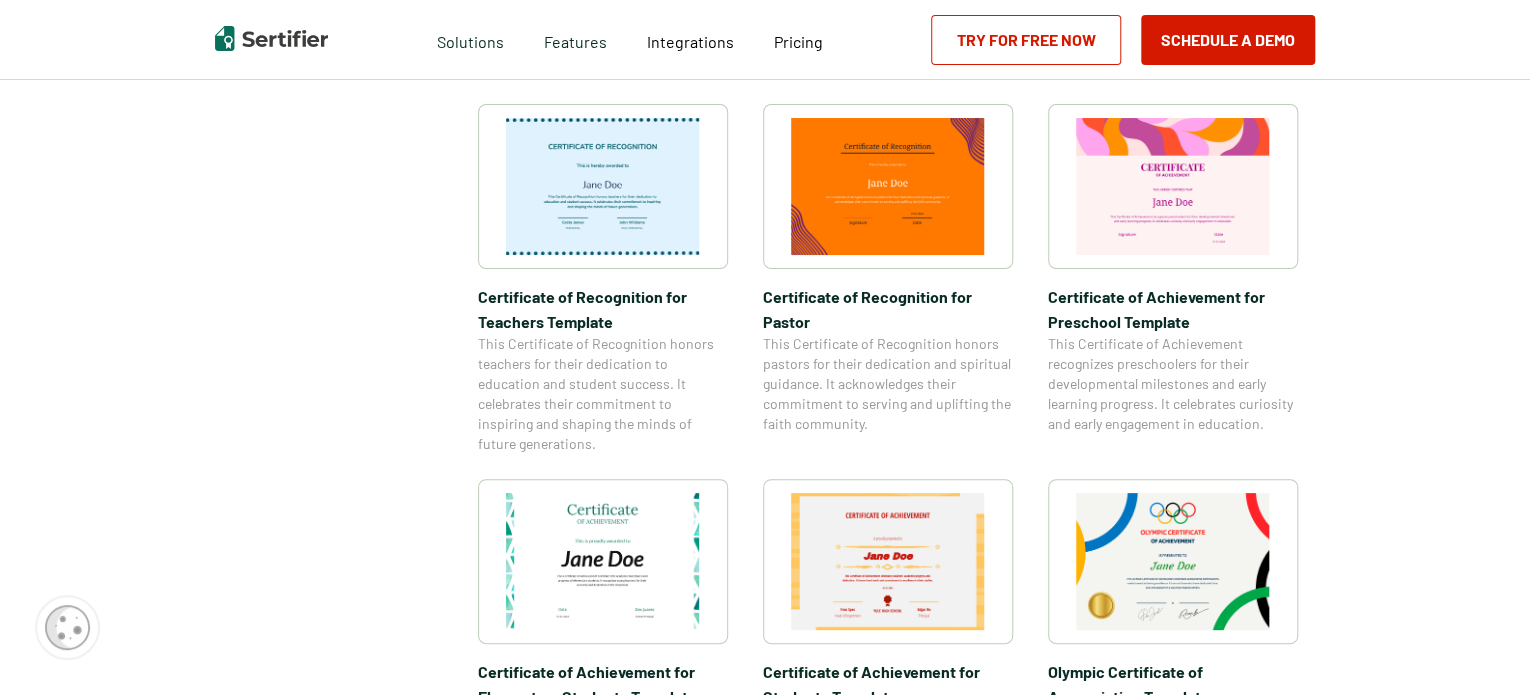 scroll, scrollTop: 1083, scrollLeft: 0, axis: vertical 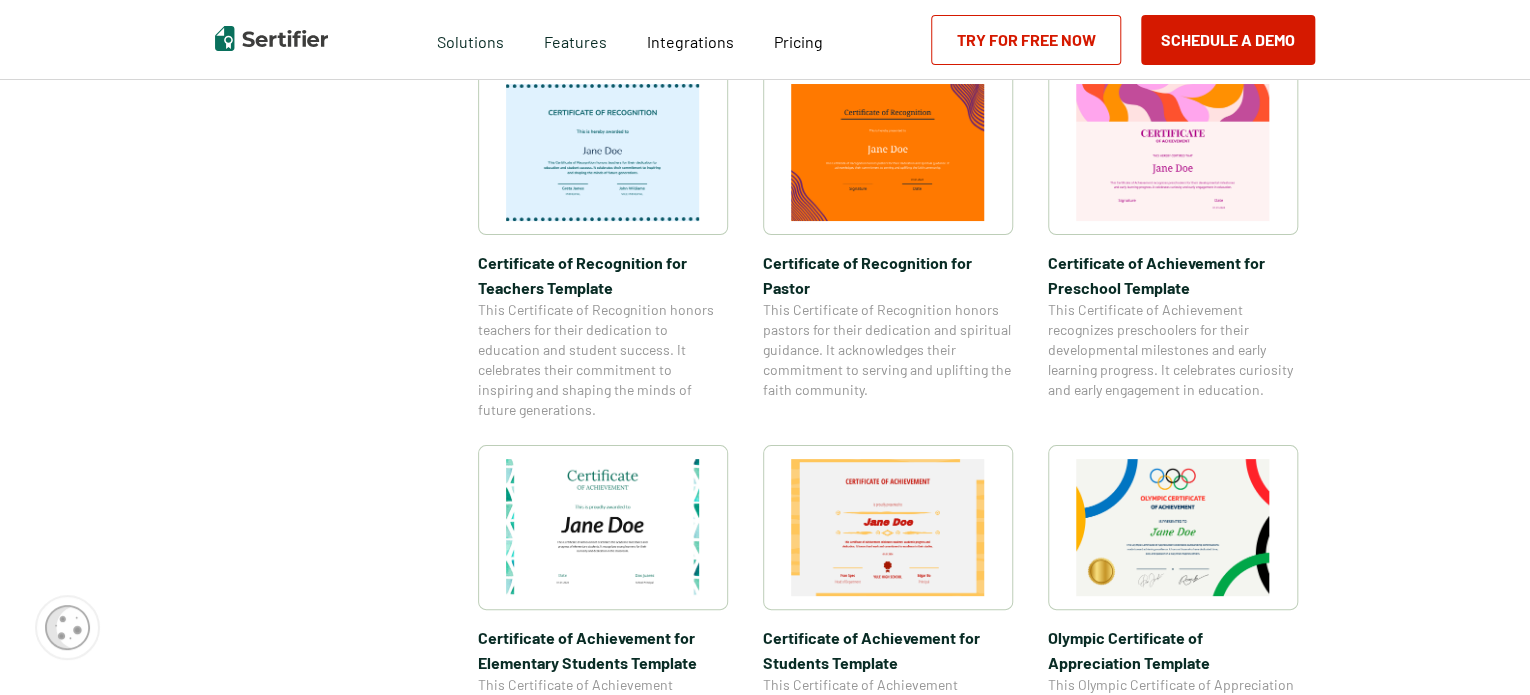 click at bounding box center [603, 527] 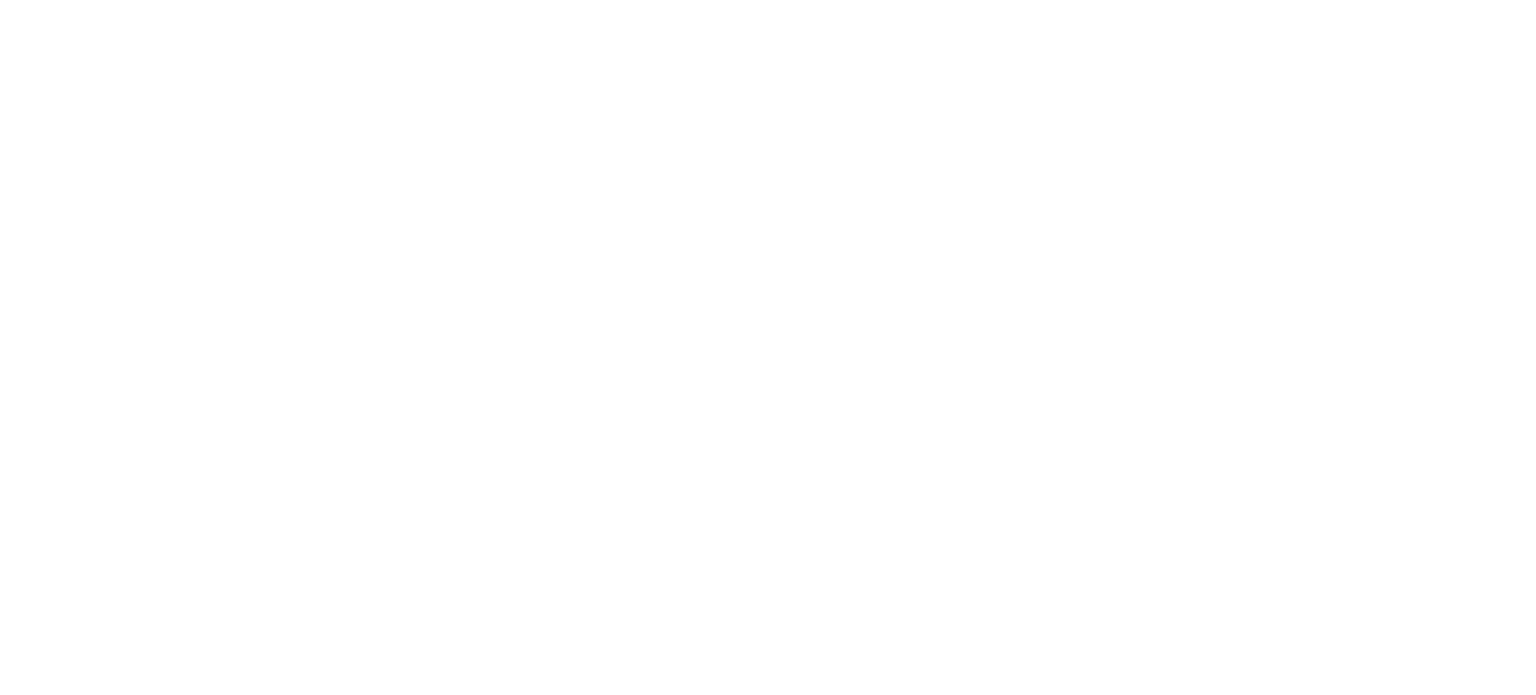 scroll, scrollTop: 0, scrollLeft: 0, axis: both 